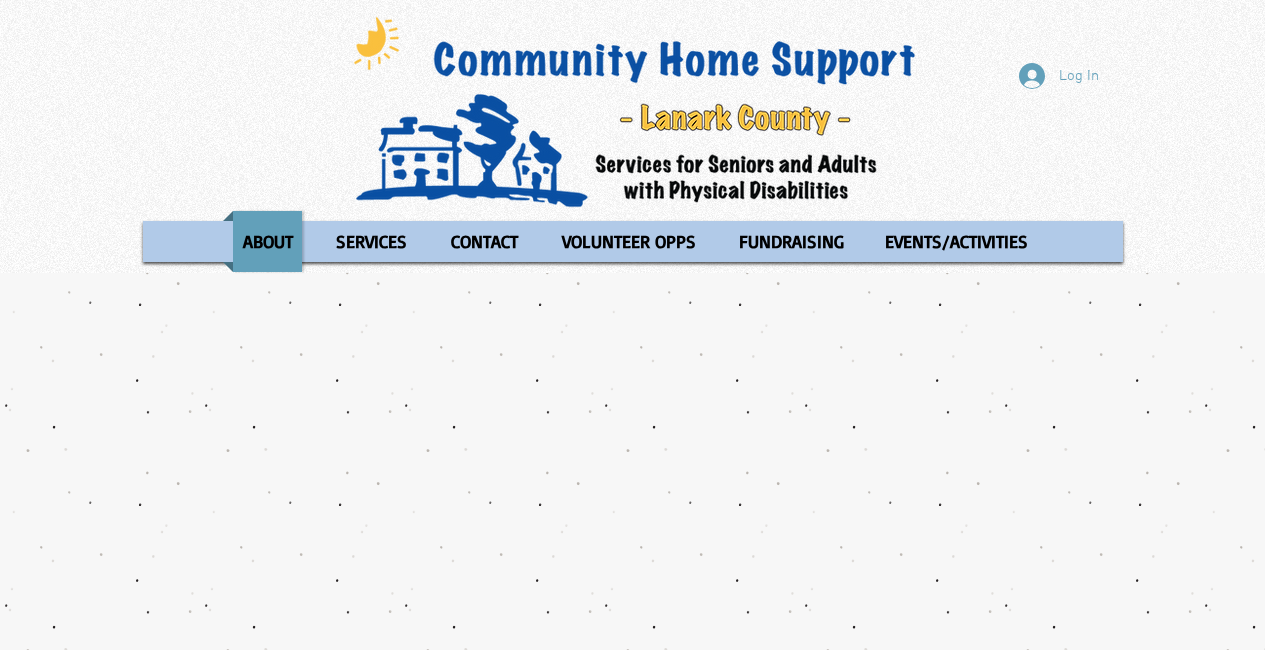 scroll, scrollTop: 0, scrollLeft: 0, axis: both 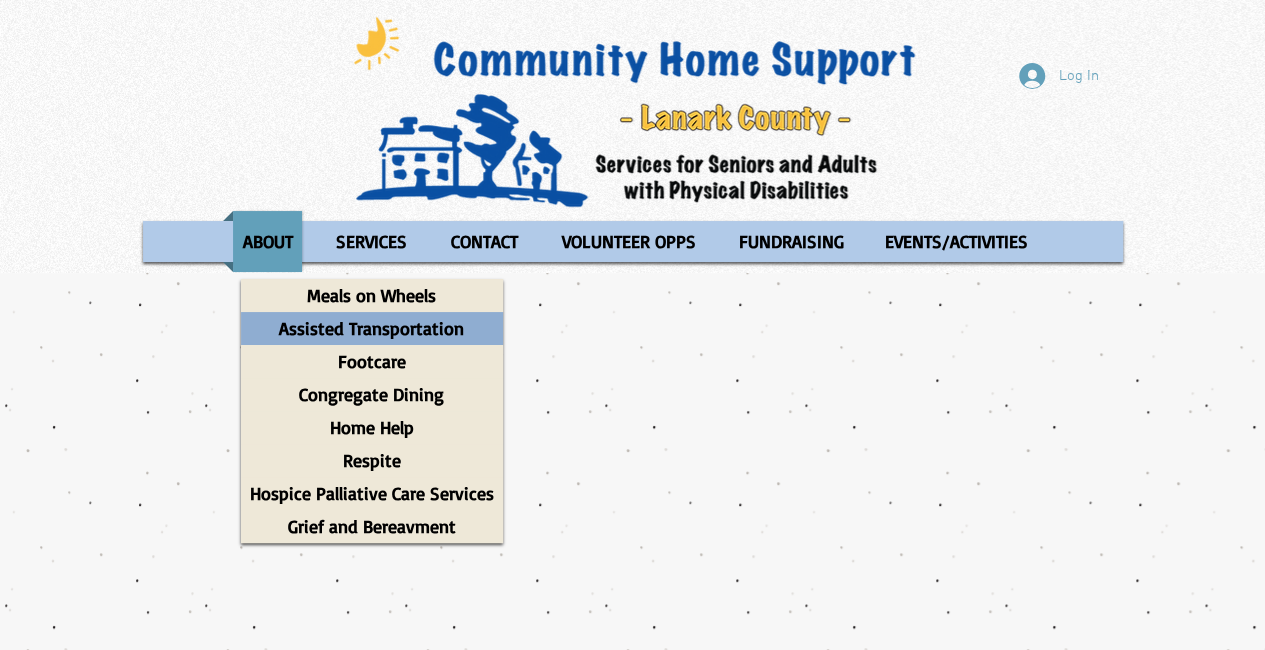 click on "Assisted Transportation" at bounding box center [371, 328] 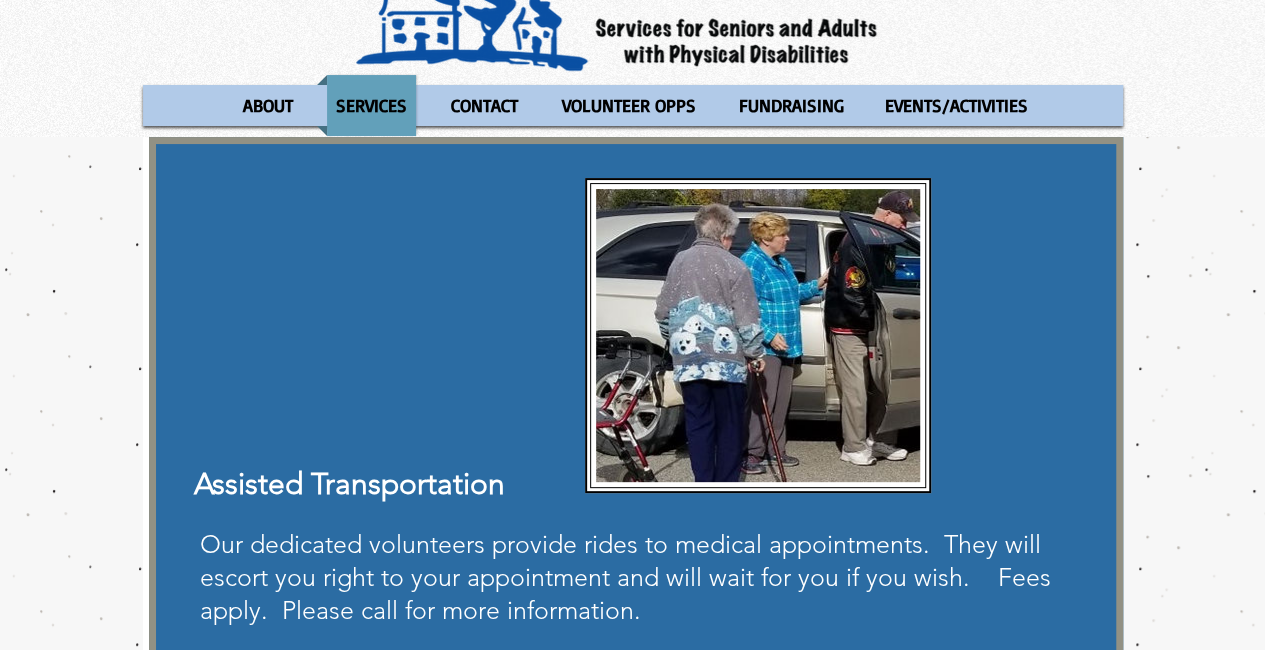 scroll, scrollTop: 134, scrollLeft: 0, axis: vertical 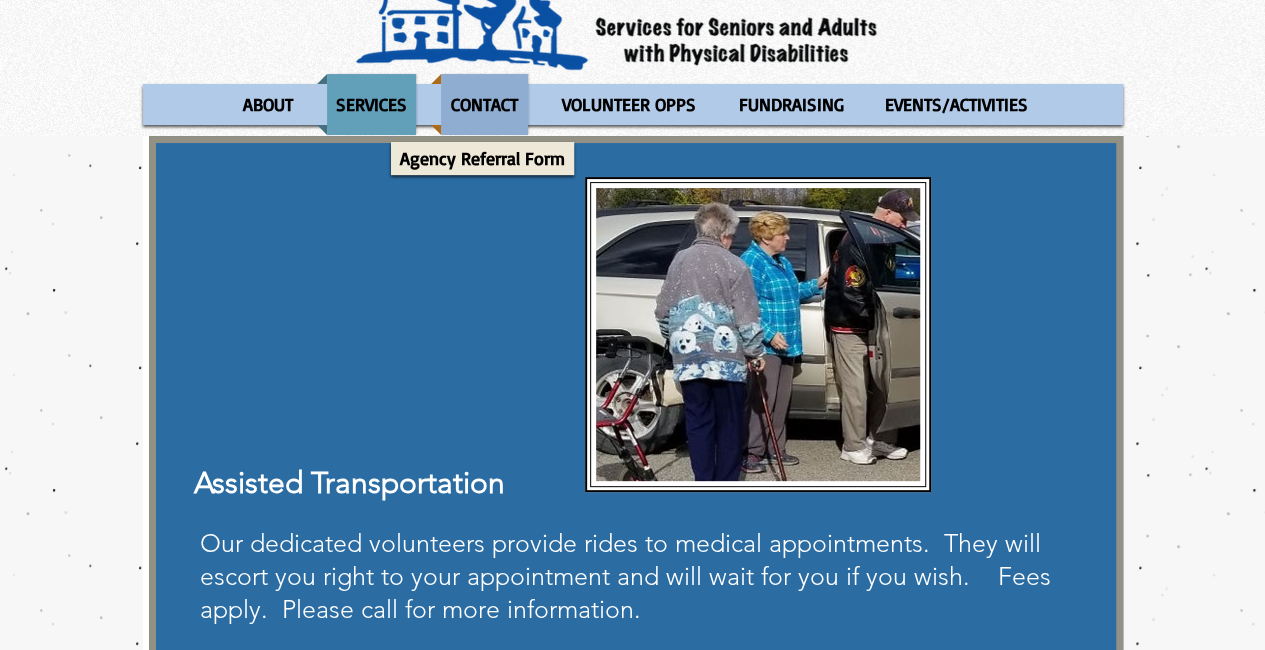 click on "CONTACT" at bounding box center (484, 104) 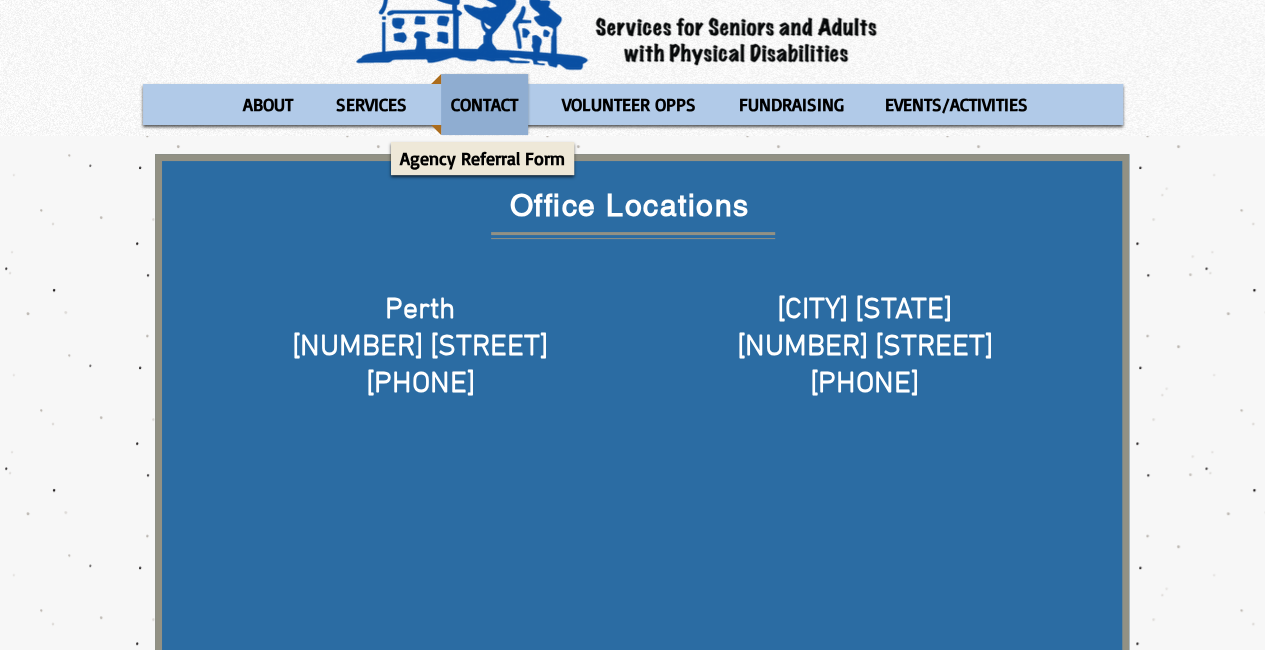 scroll, scrollTop: 0, scrollLeft: 0, axis: both 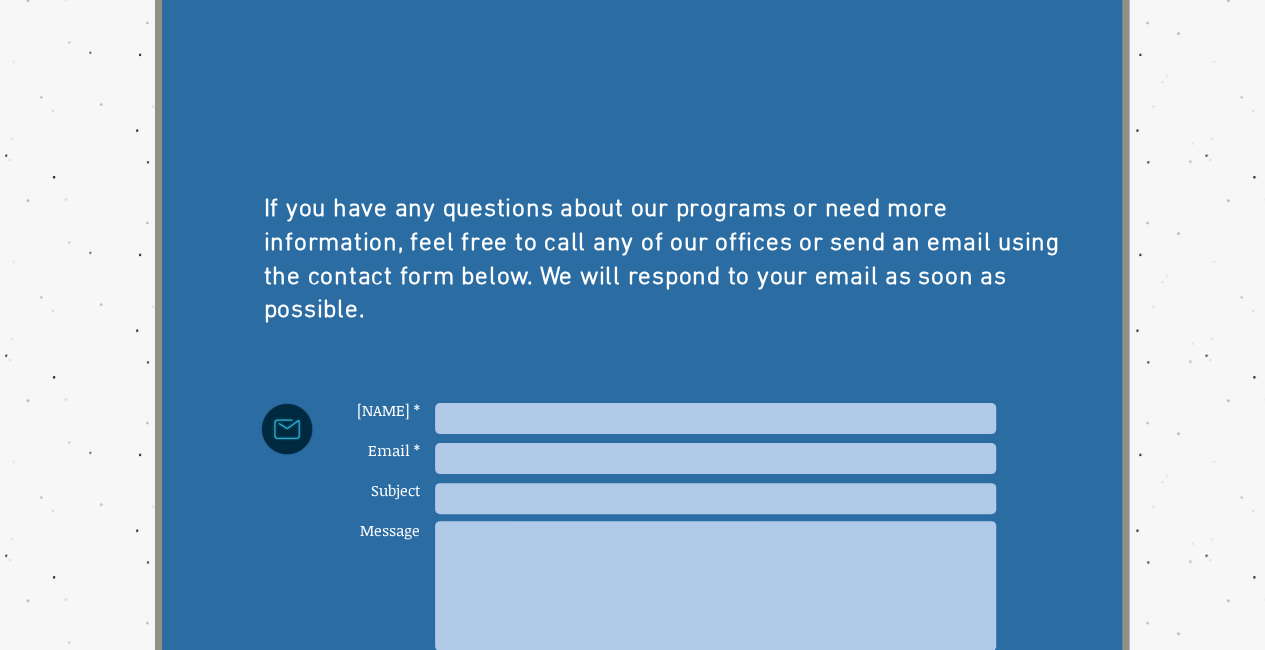 click at bounding box center [715, 418] 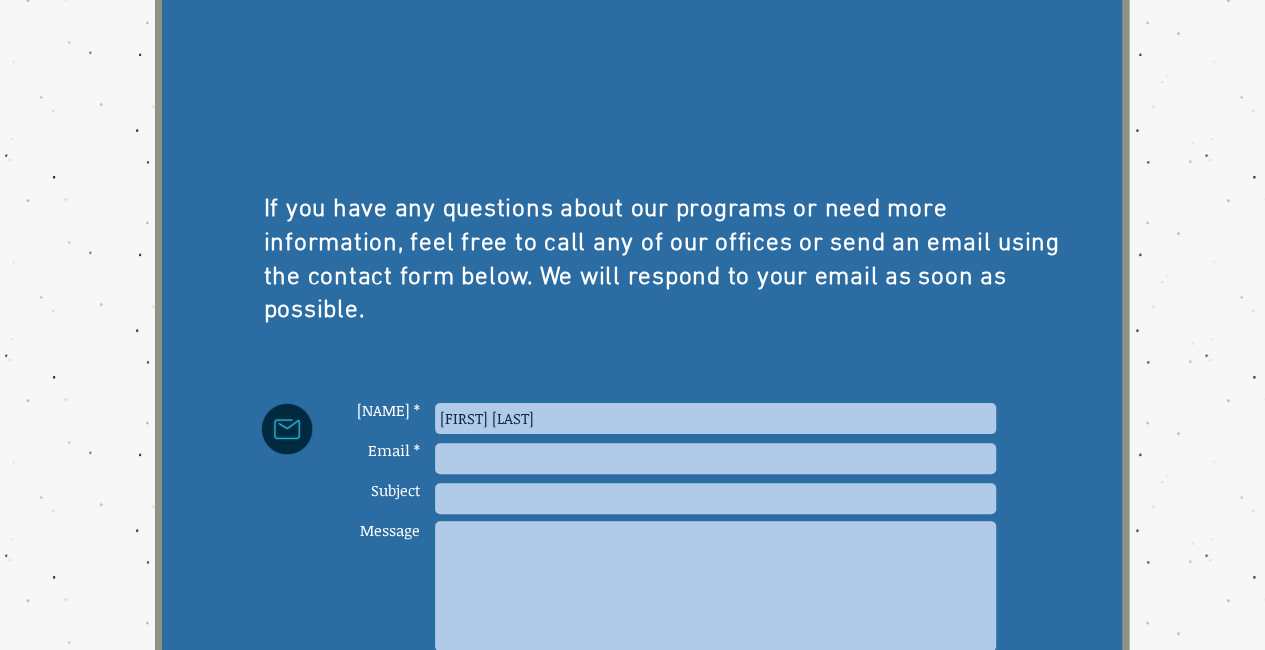 type on "[FIRST] [LAST]" 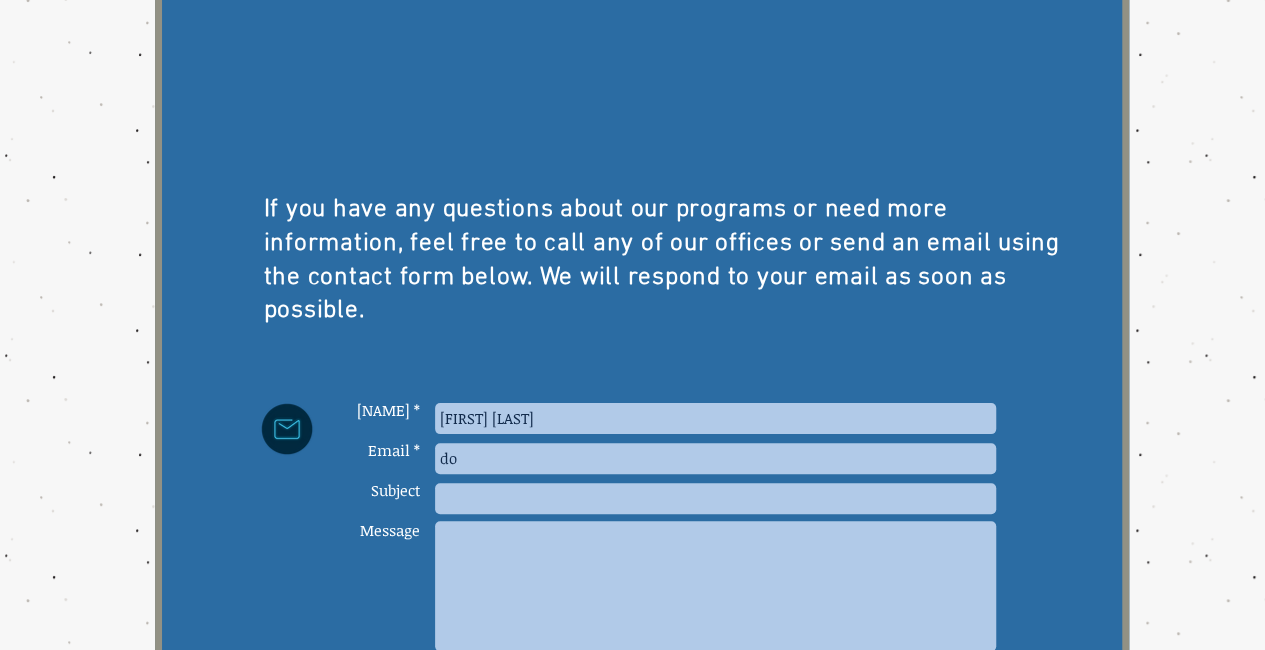 type on "[EMAIL]" 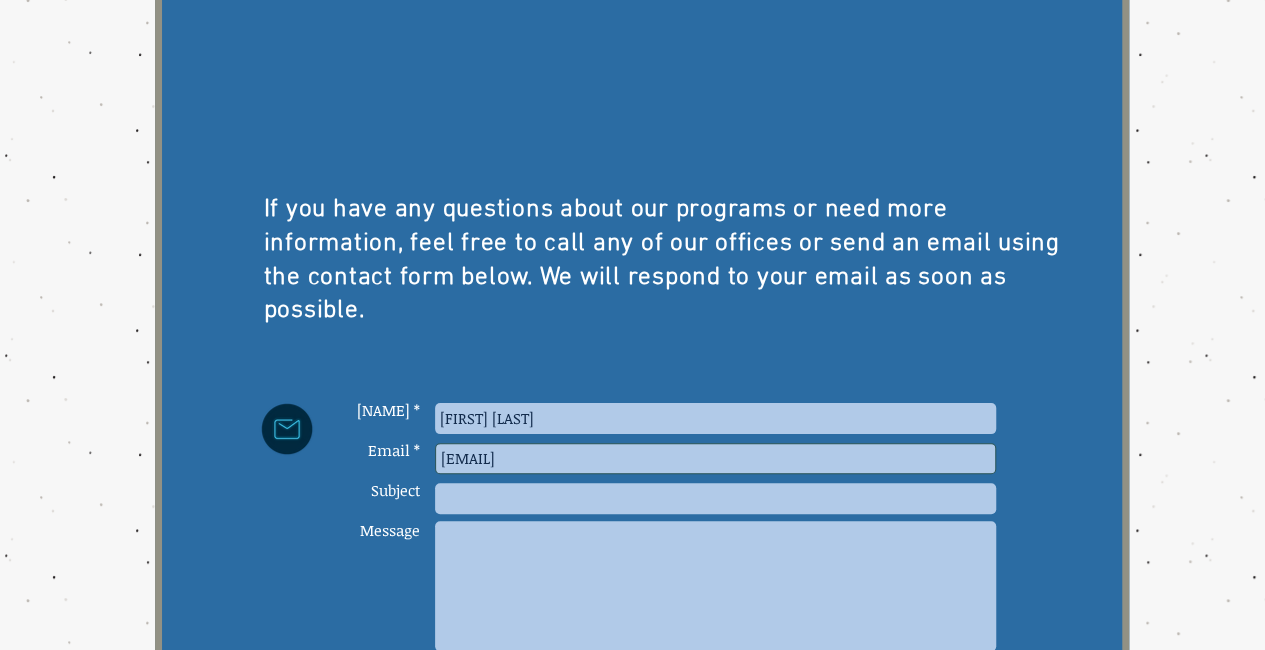 click at bounding box center (715, 498) 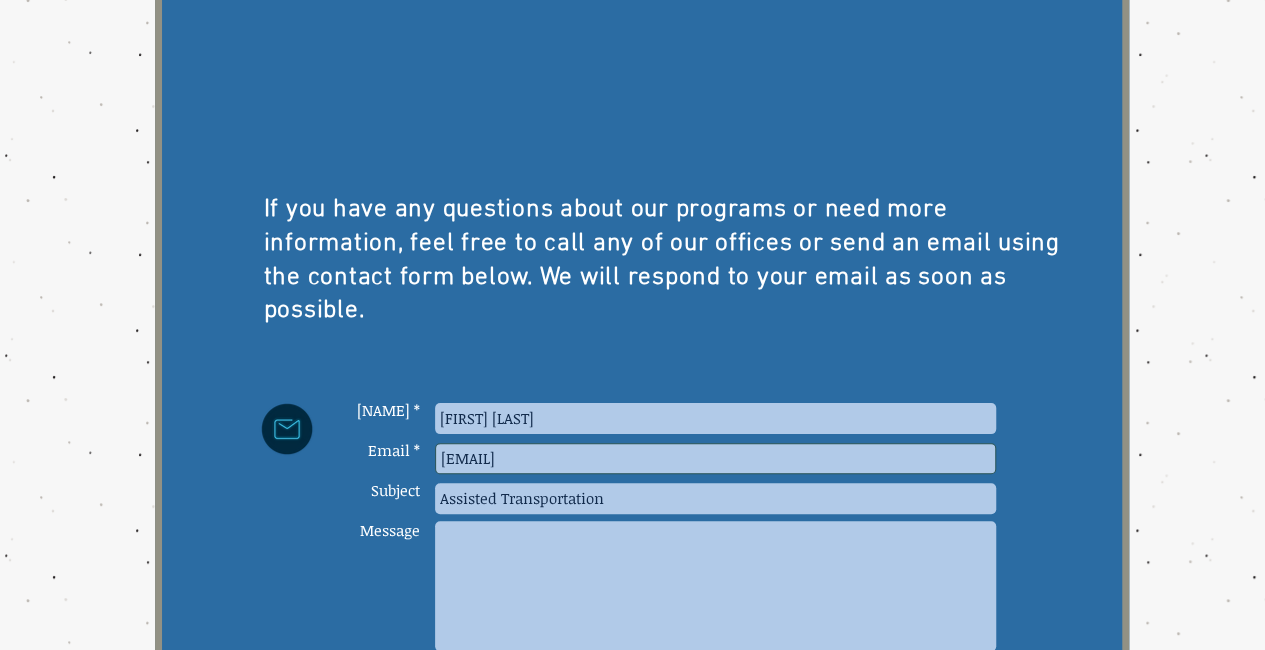 type on "Assisted Transportation" 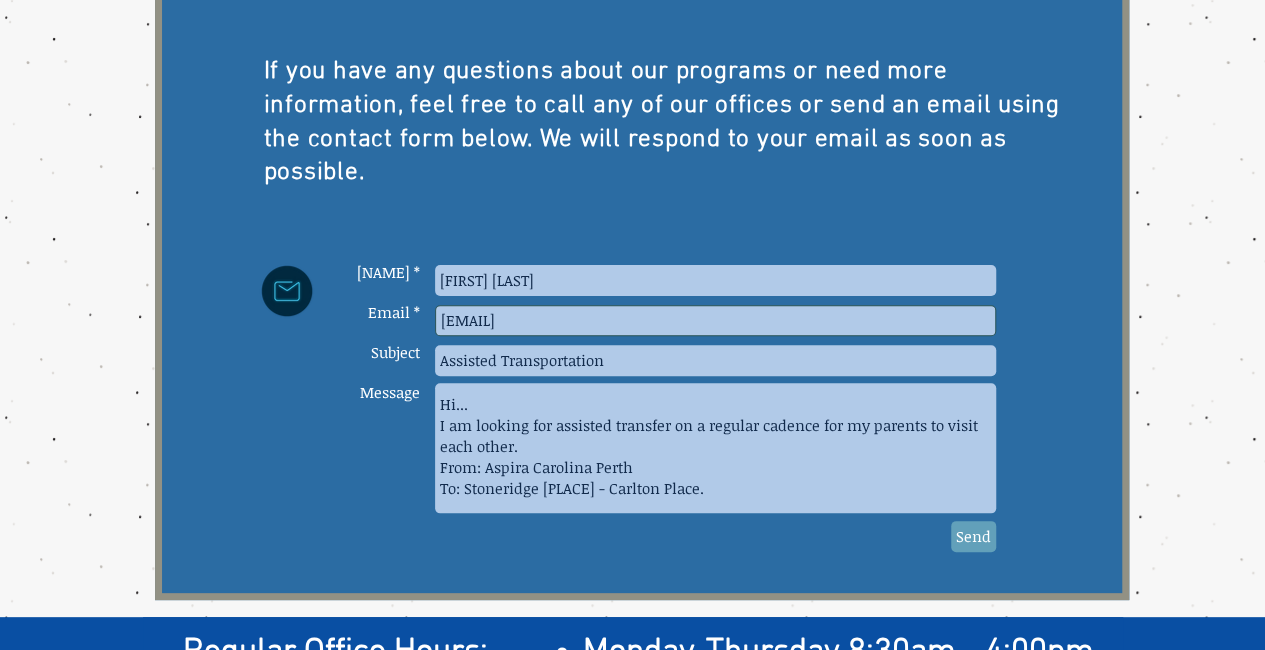 scroll, scrollTop: 814, scrollLeft: 0, axis: vertical 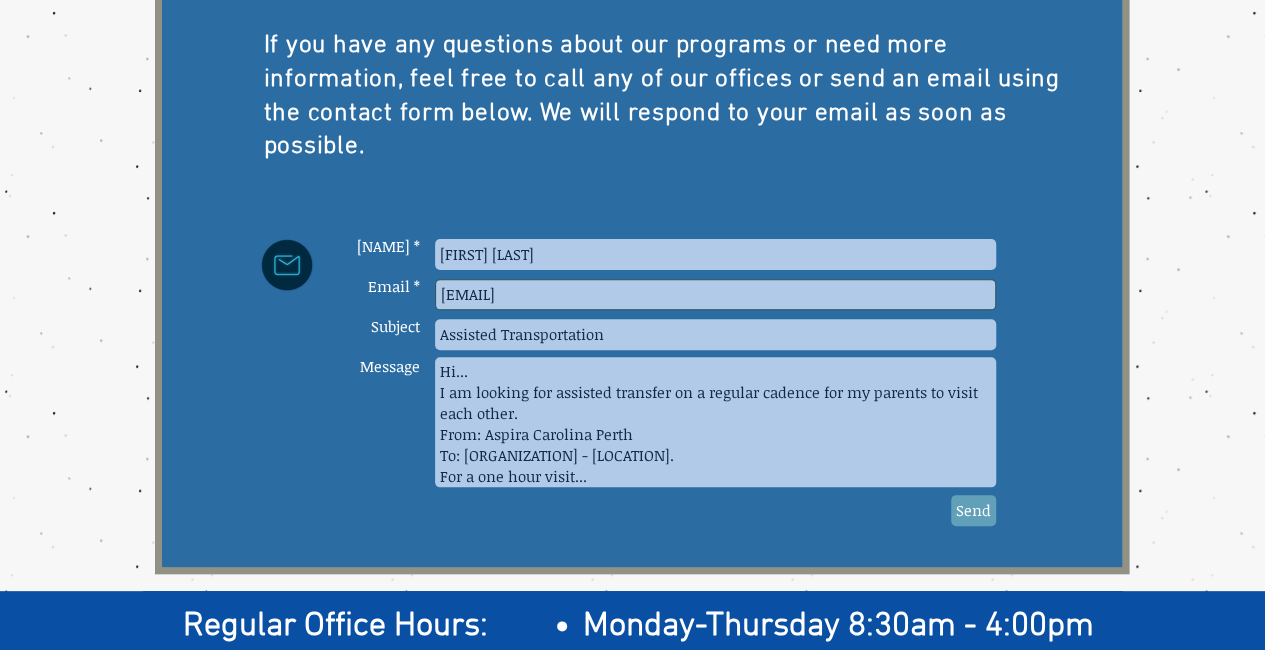 click on "Hi...
I am looking for assisted transfer on a regular cadence for my parents to visit each other.
From: Aspira Carolina Perth
To: [ORGANIZATION] - [LOCATION].
For a one hour visit..." at bounding box center (715, 422) 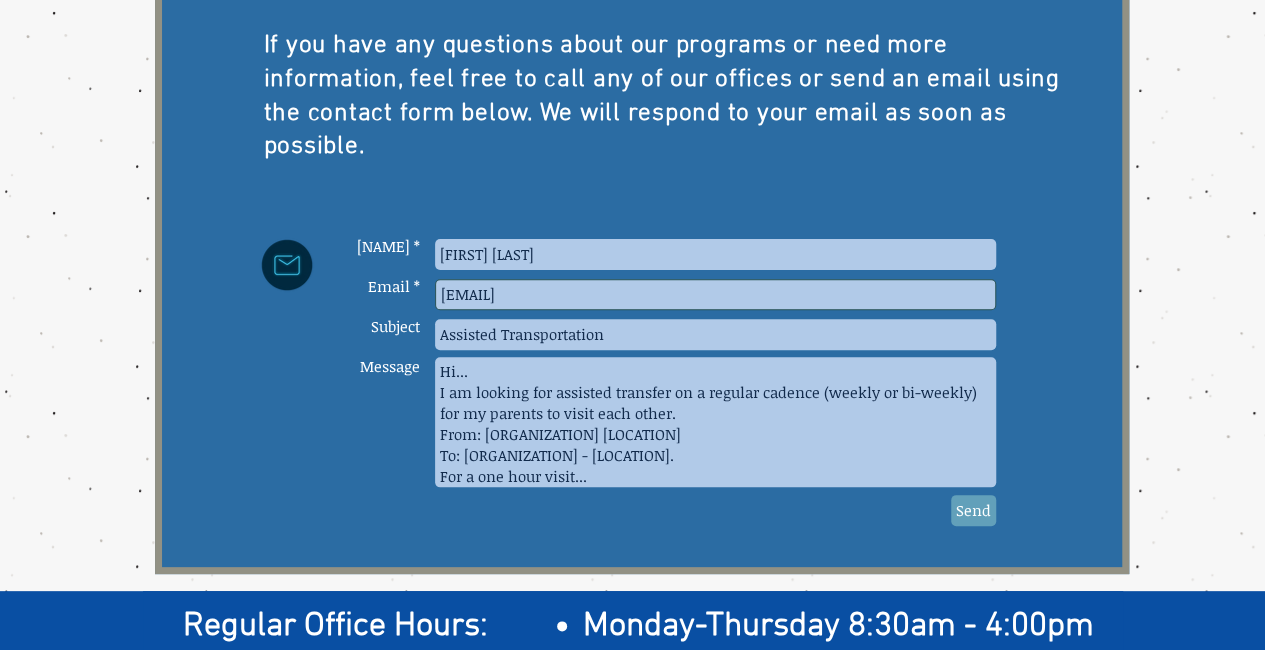 click on "Hi...
I am looking for assisted transfer on a regular cadence (weekly or bi-weekly) for my parents to visit each other.
From: [ORGANIZATION] [LOCATION]
To: [ORGANIZATION] - [LOCATION].
For a one hour visit..." at bounding box center (715, 422) 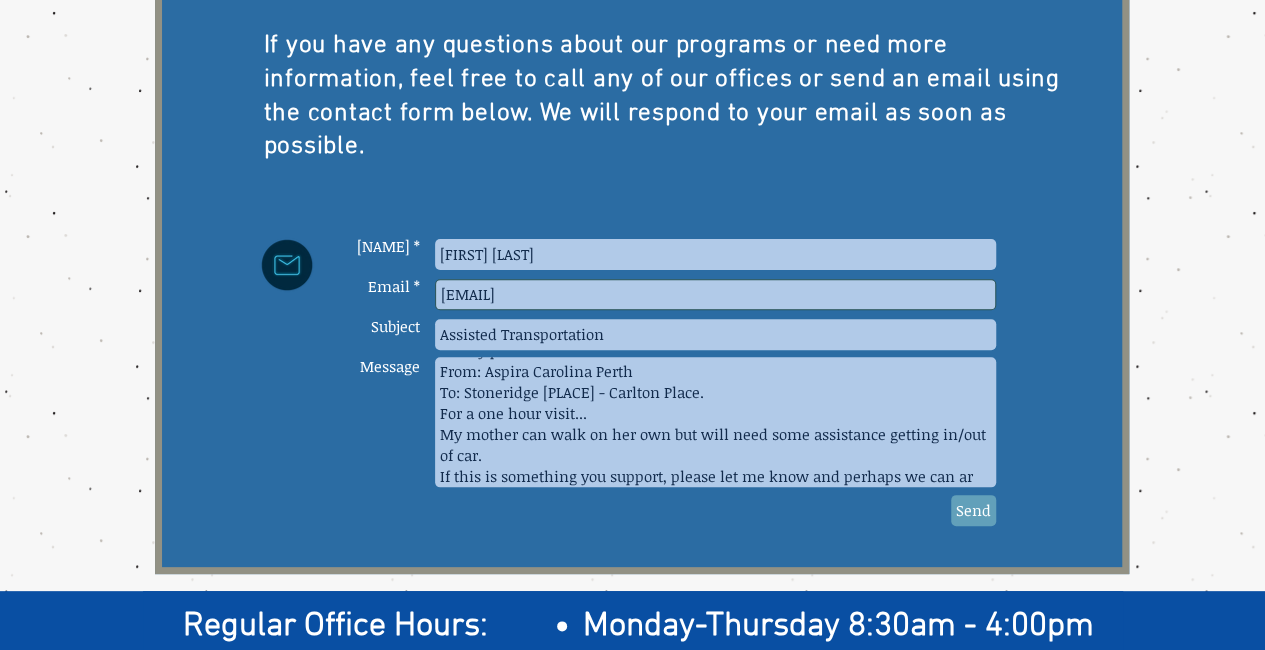 scroll, scrollTop: 91, scrollLeft: 0, axis: vertical 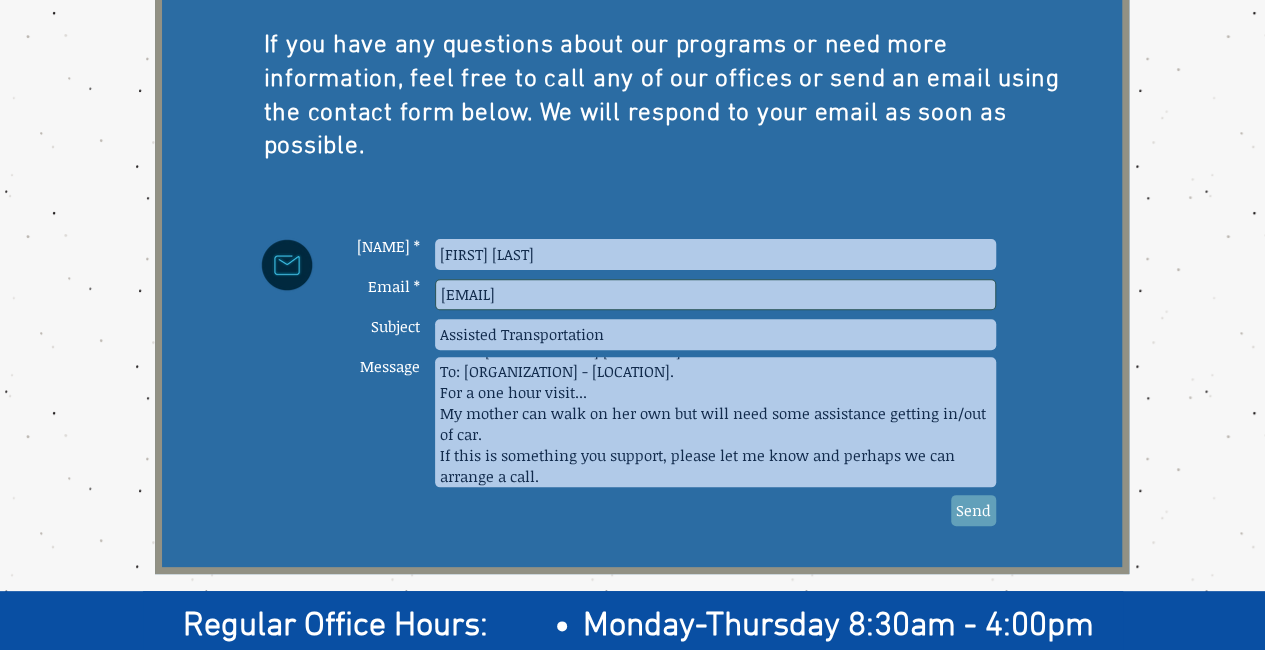 type on "Hi...
I am looking for assisted transfer on a regular cadence (weekly or bi-weekly) for my parents to visit each other.
From: [ORGANIZATION] [LOCATION]
To: [ORGANIZATION] - [LOCATION].
For a one hour visit...
My mother can walk on her own but will need some assistance getting in/out of car.
If this is something you support, please let me know and perhaps we can arrange a call." 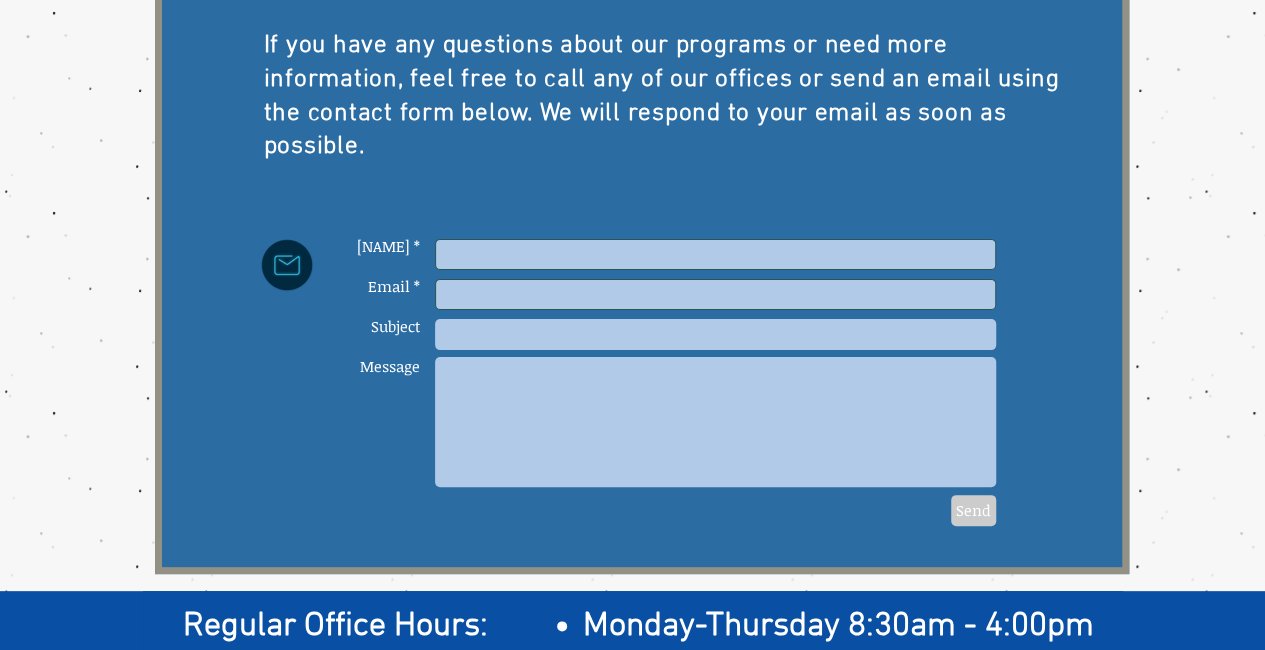 scroll, scrollTop: 0, scrollLeft: 0, axis: both 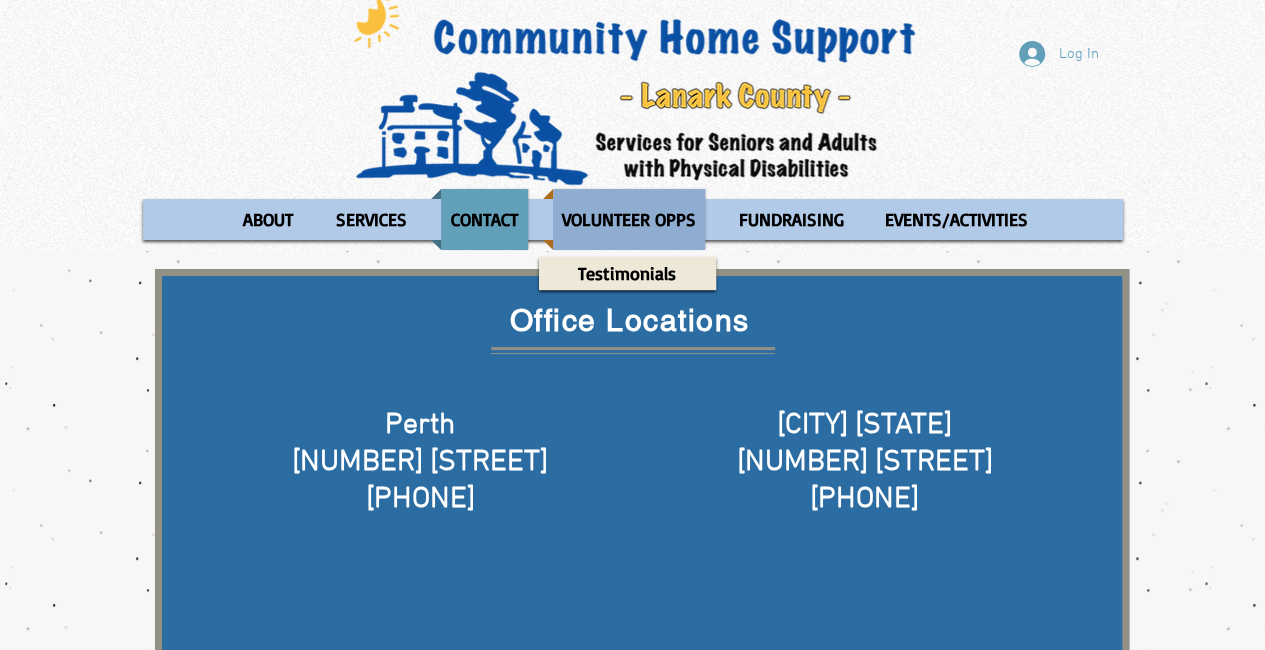 click on "VOLUNTEER OPPS" at bounding box center (629, 219) 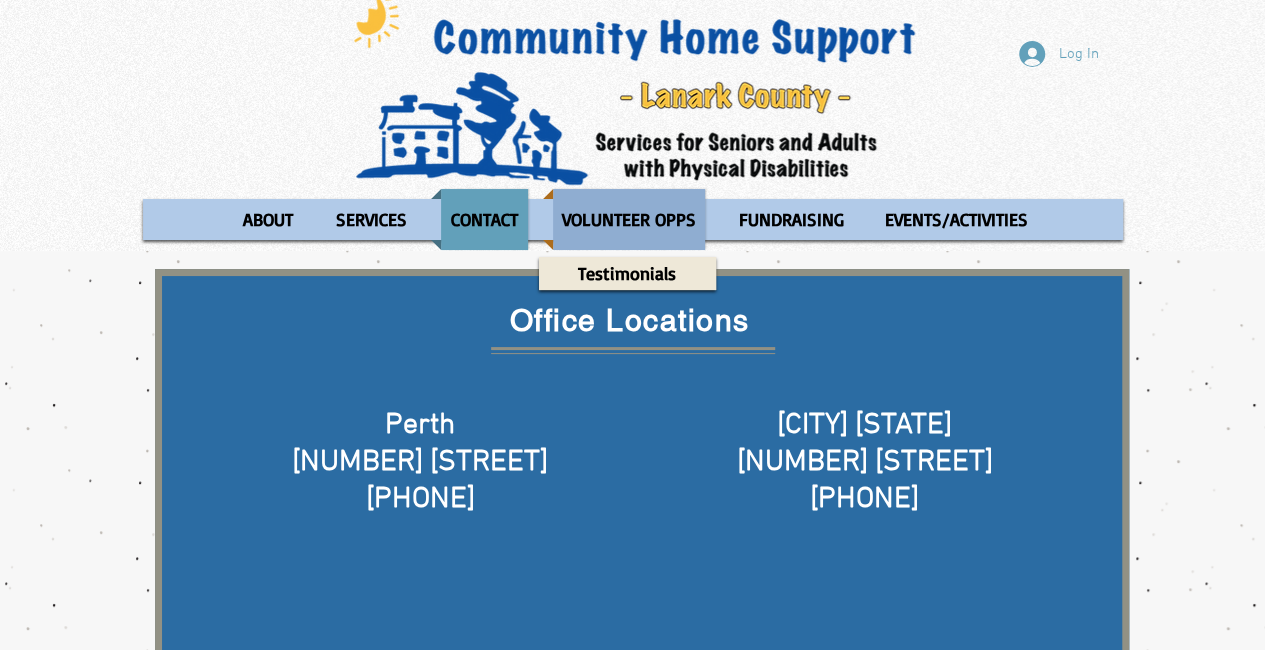 scroll, scrollTop: 0, scrollLeft: 0, axis: both 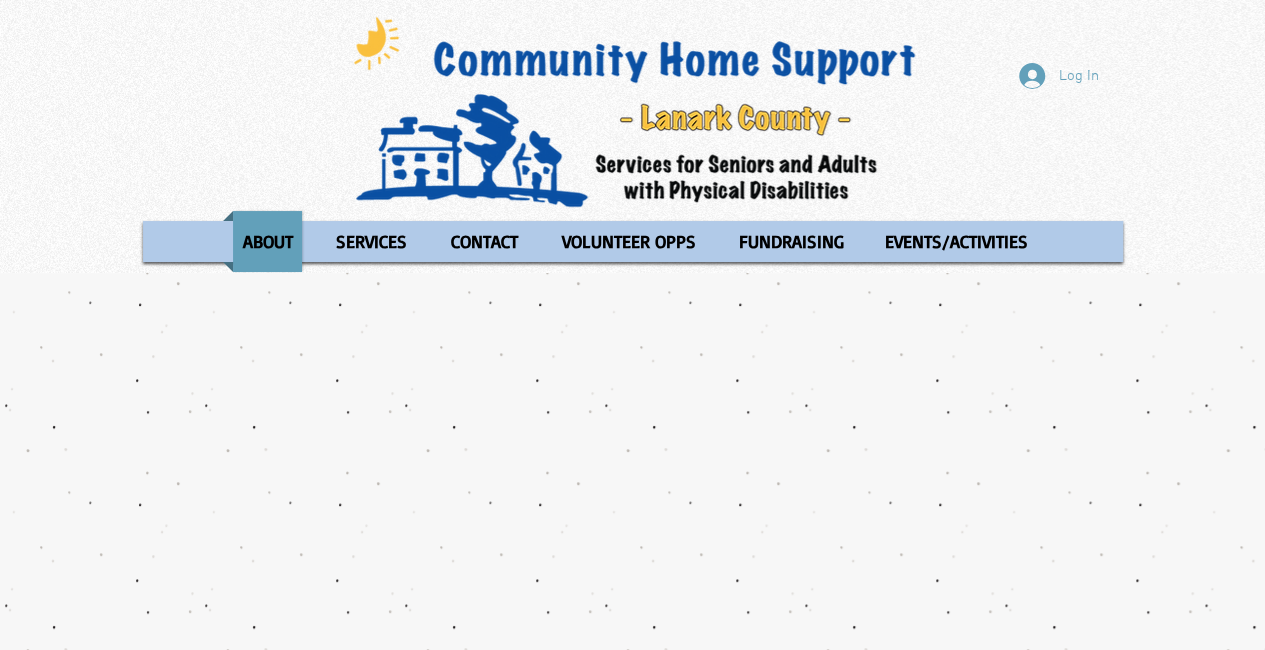 click at bounding box center (632, 703) 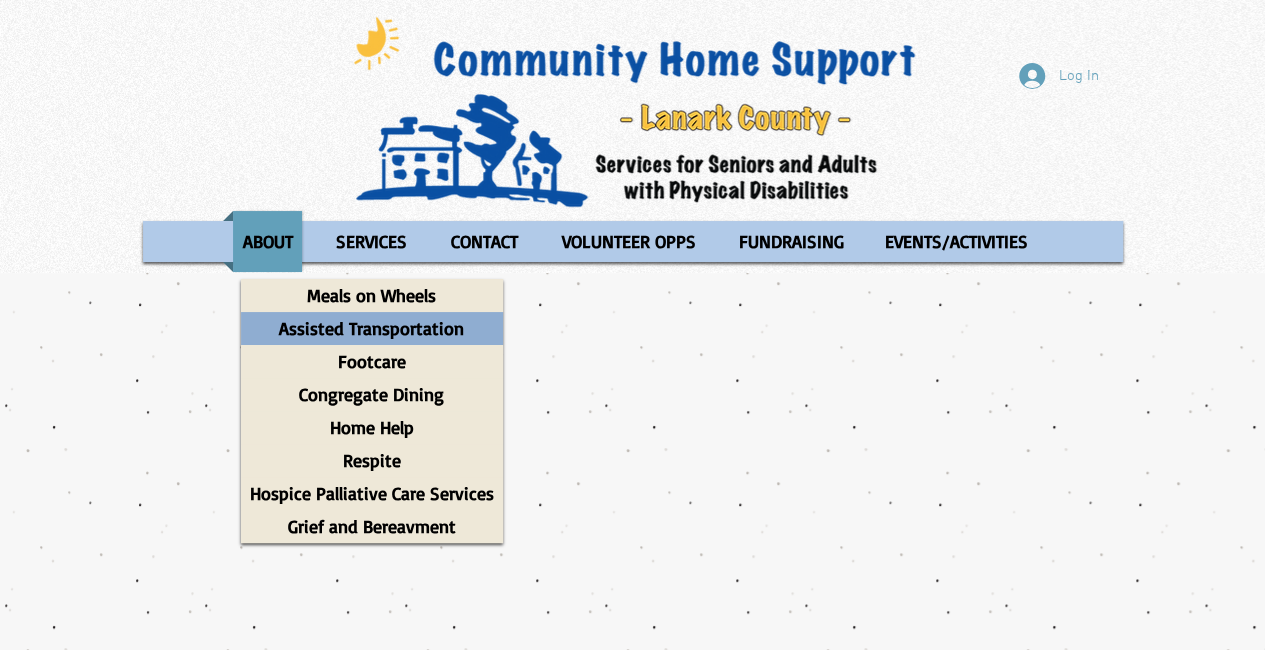 click on "Assisted Transportation" at bounding box center (371, 328) 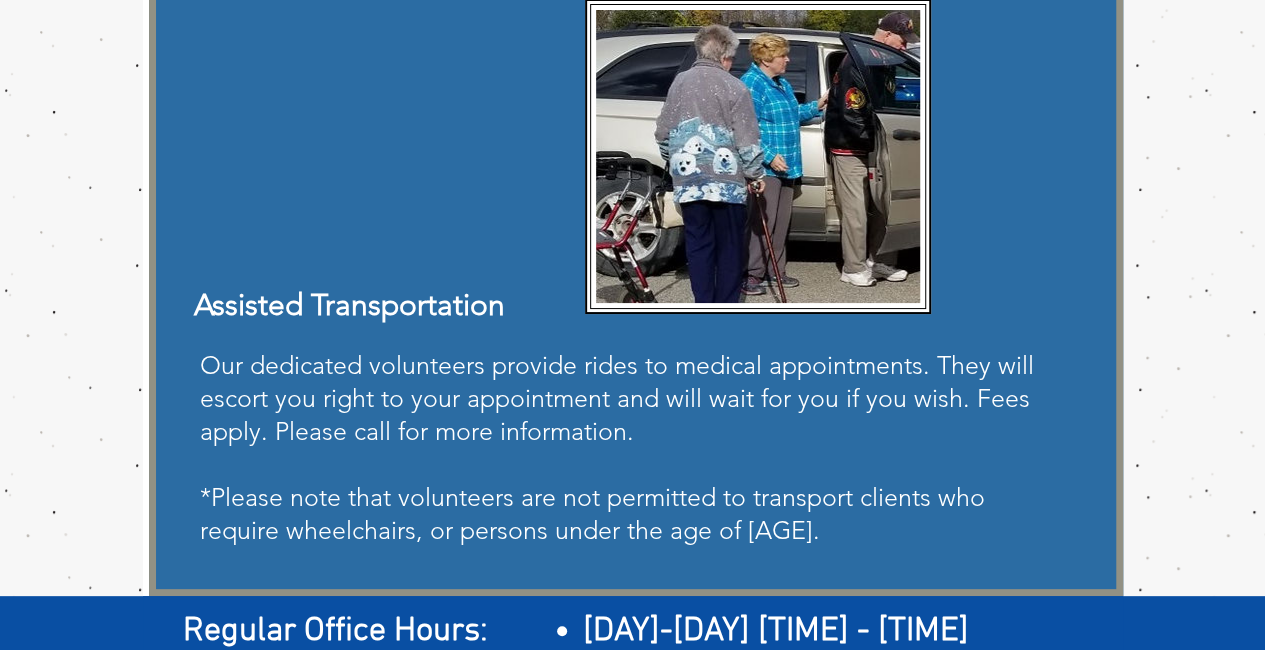 scroll, scrollTop: 310, scrollLeft: 0, axis: vertical 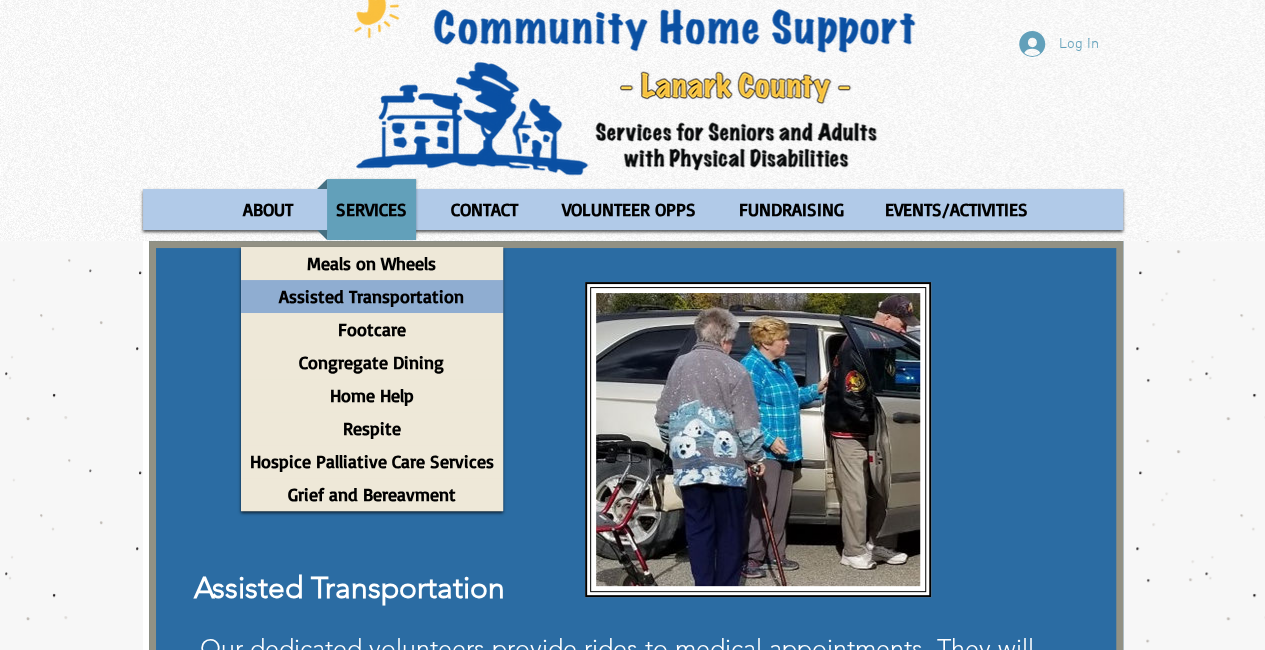 click on "Assisted Transportation" at bounding box center (371, 296) 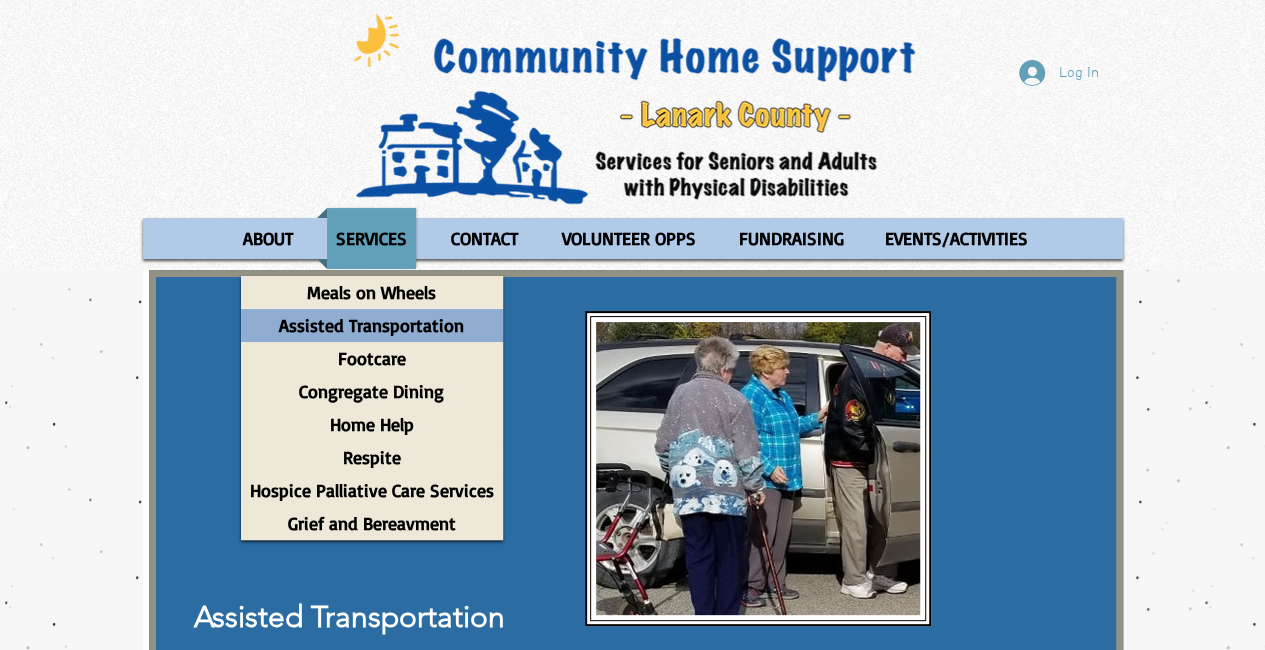 scroll, scrollTop: 0, scrollLeft: 0, axis: both 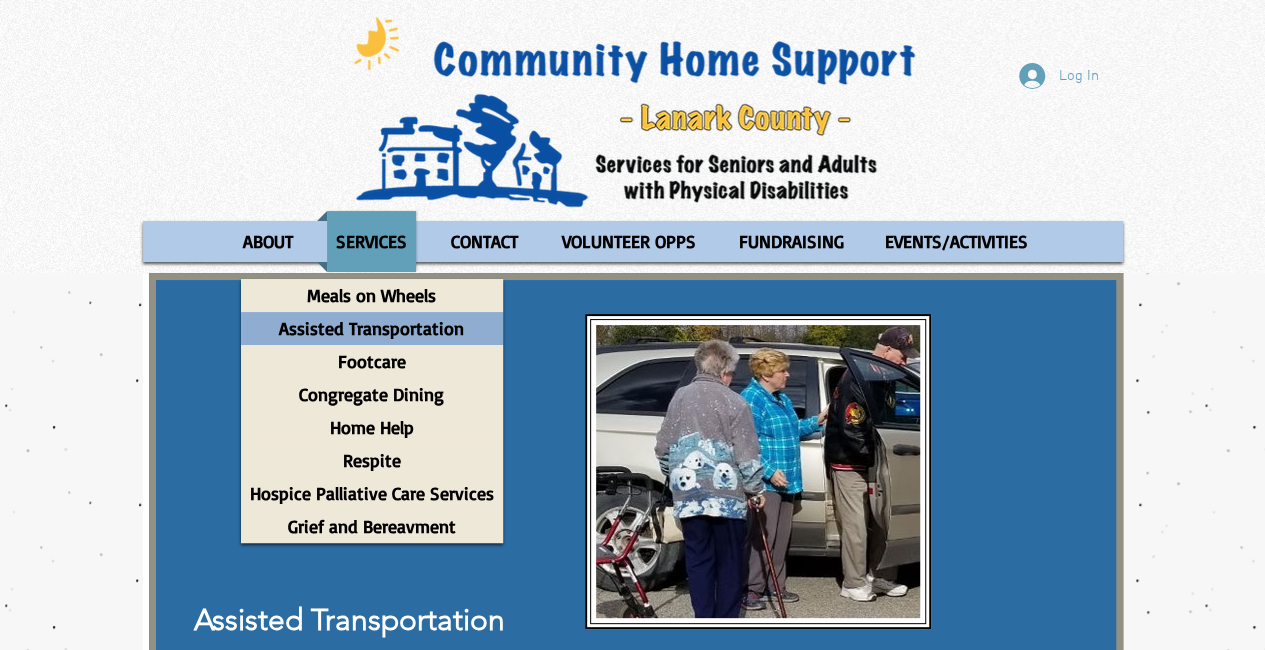 click on "Assisted Transportation" at bounding box center (371, 328) 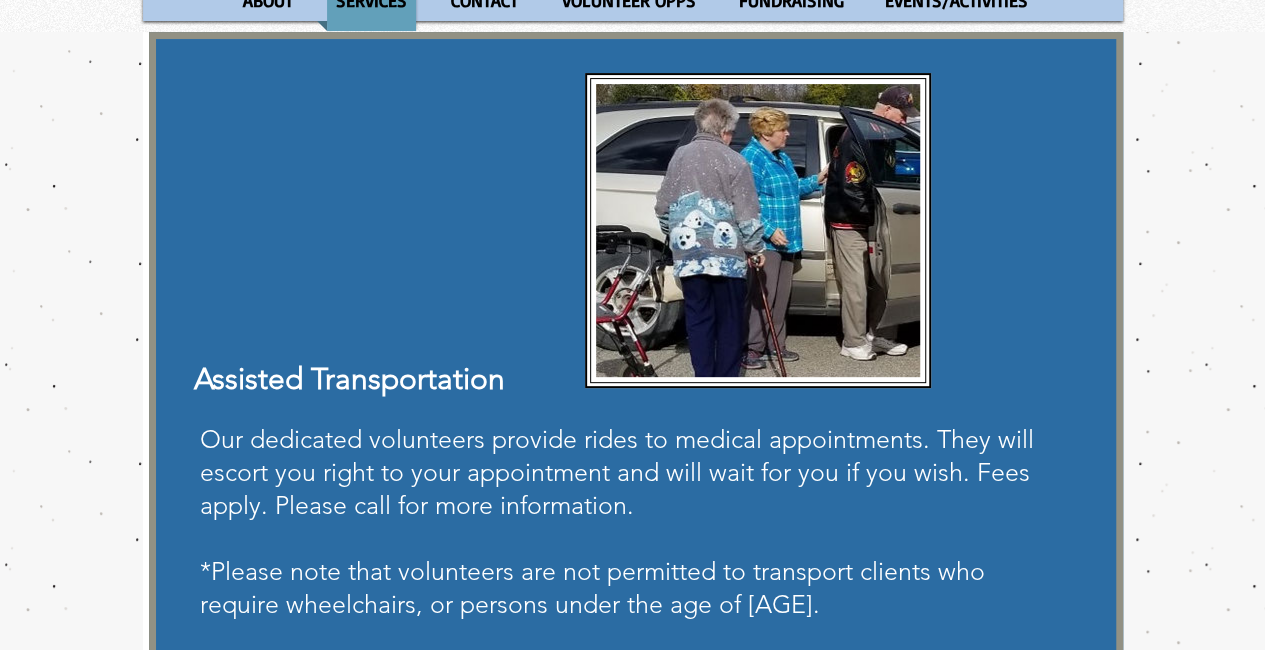 scroll, scrollTop: 242, scrollLeft: 0, axis: vertical 